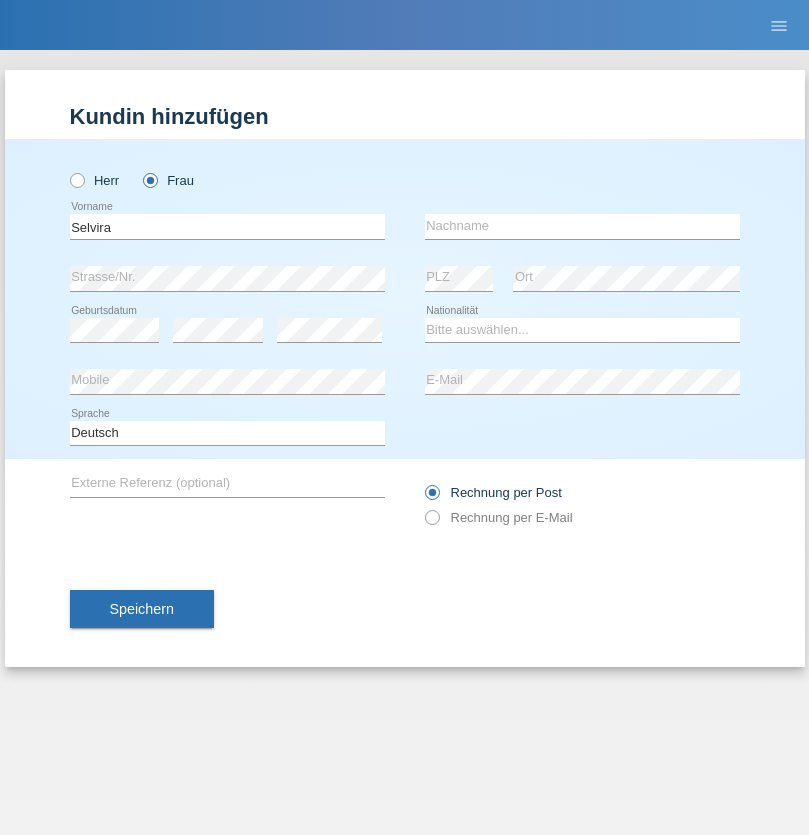 scroll, scrollTop: 0, scrollLeft: 0, axis: both 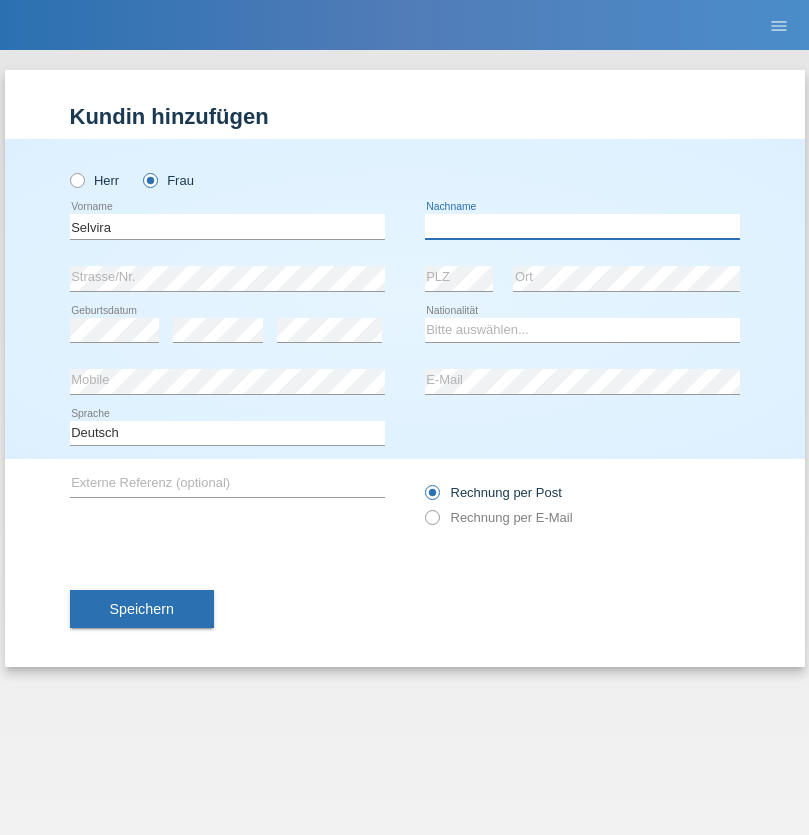 click at bounding box center [582, 226] 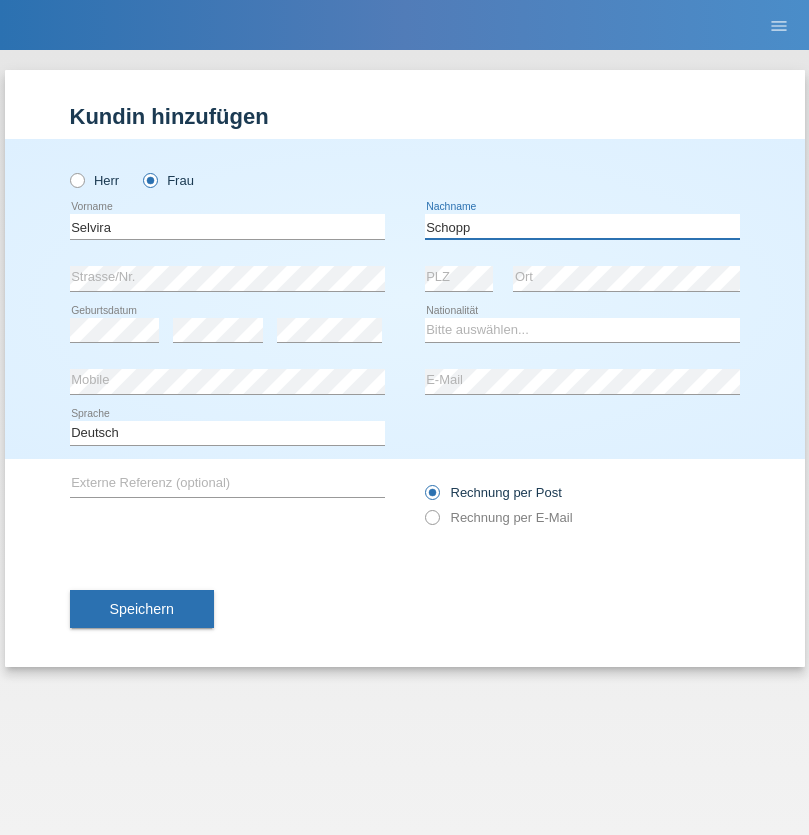 type on "Schopp" 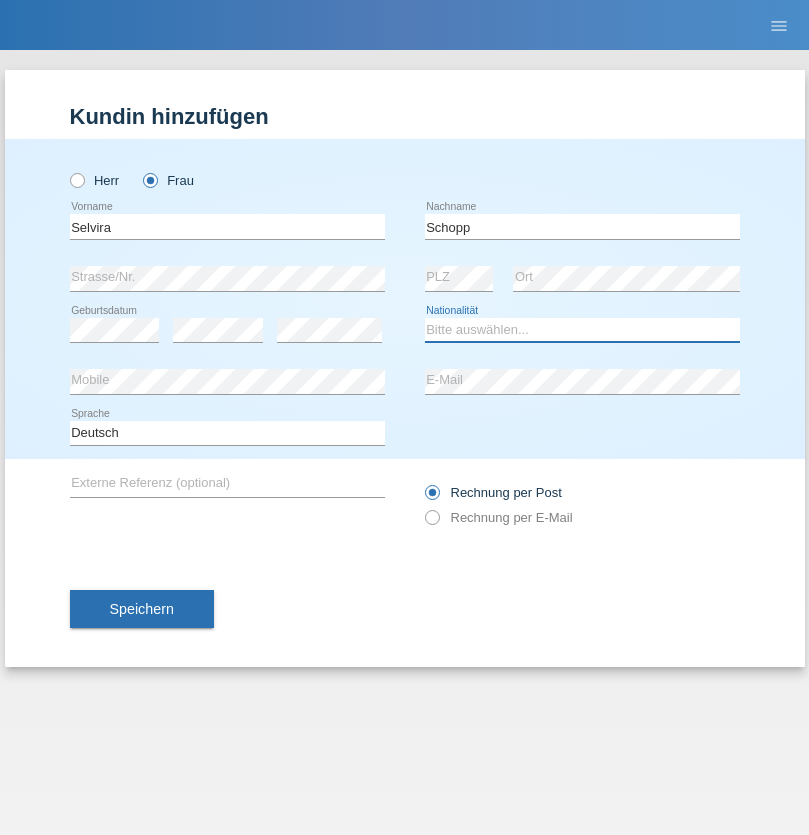 select on "CH" 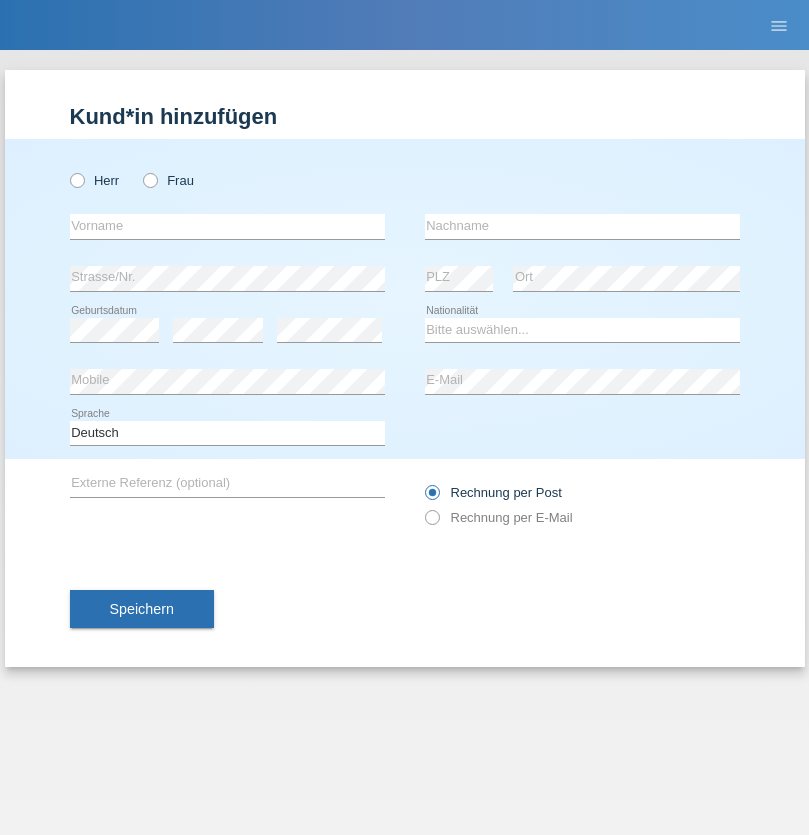 scroll, scrollTop: 0, scrollLeft: 0, axis: both 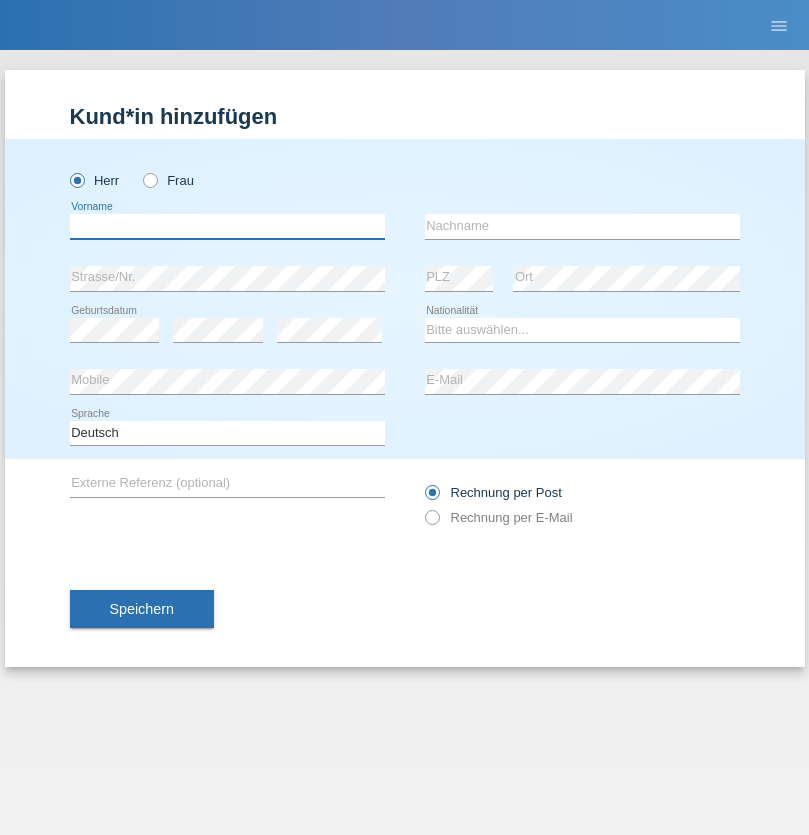 click at bounding box center [227, 226] 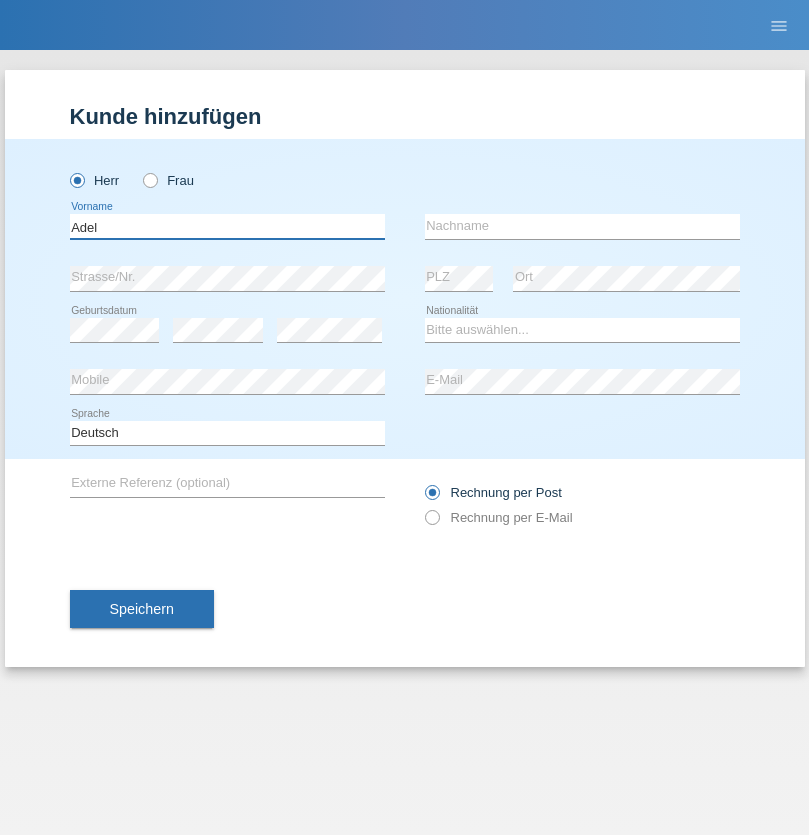 type on "Adel" 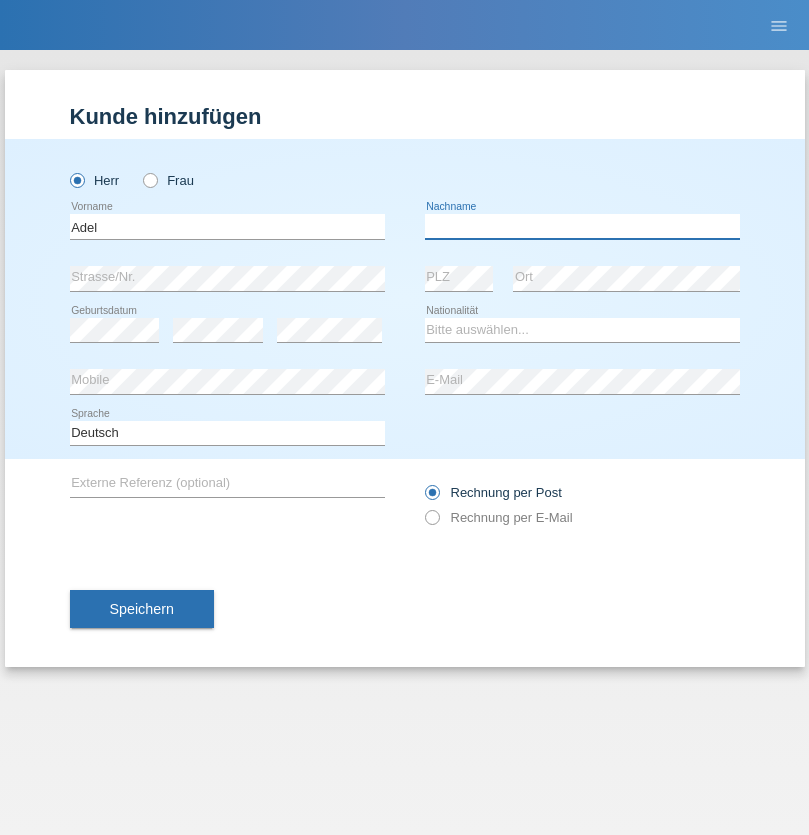 click at bounding box center [582, 226] 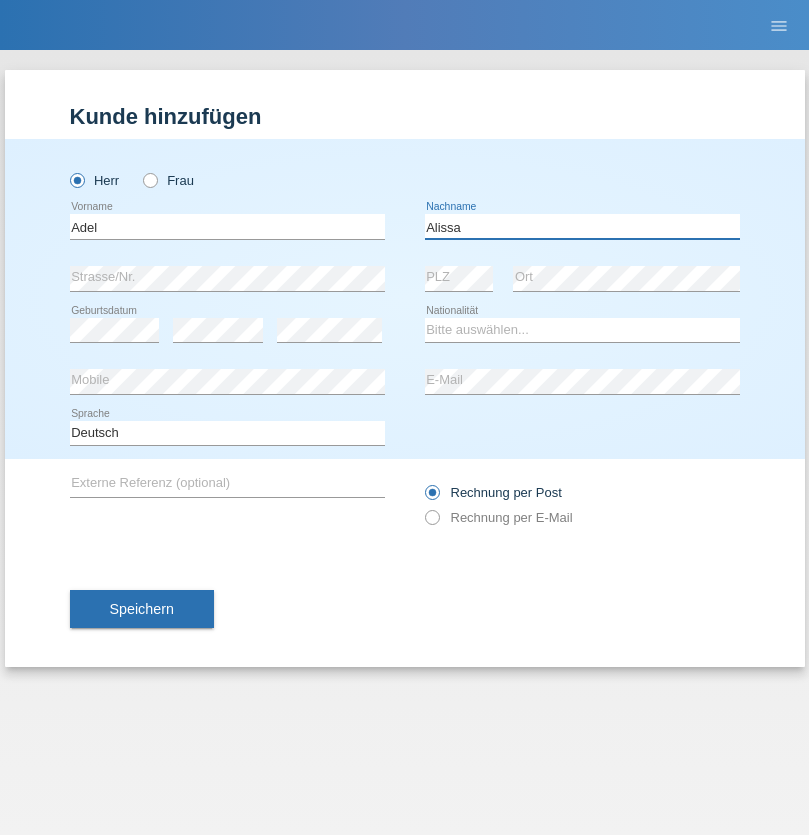 type on "Alissa" 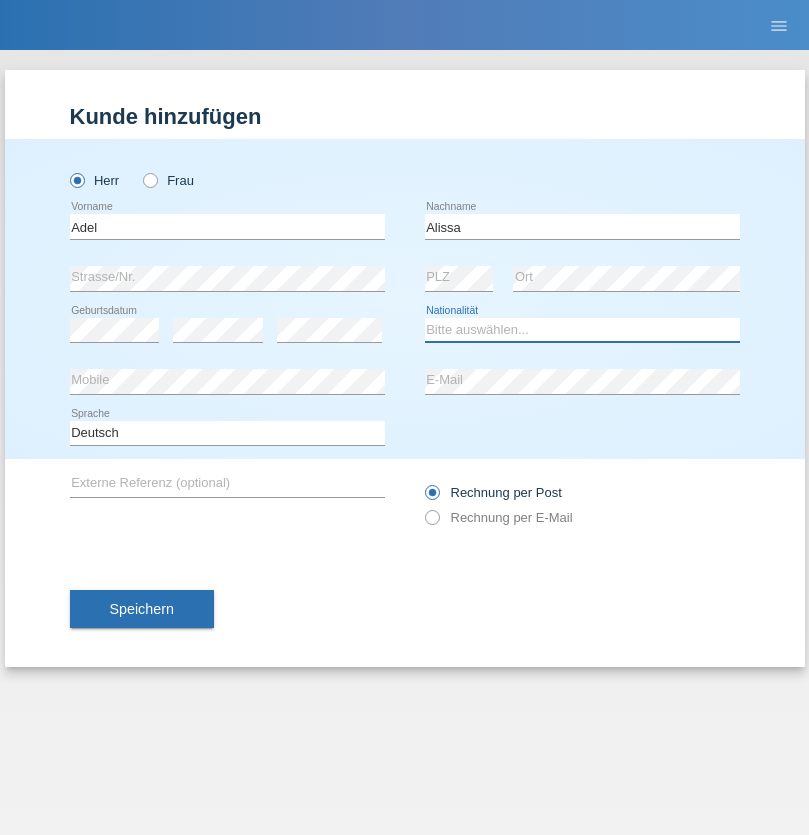 select on "SY" 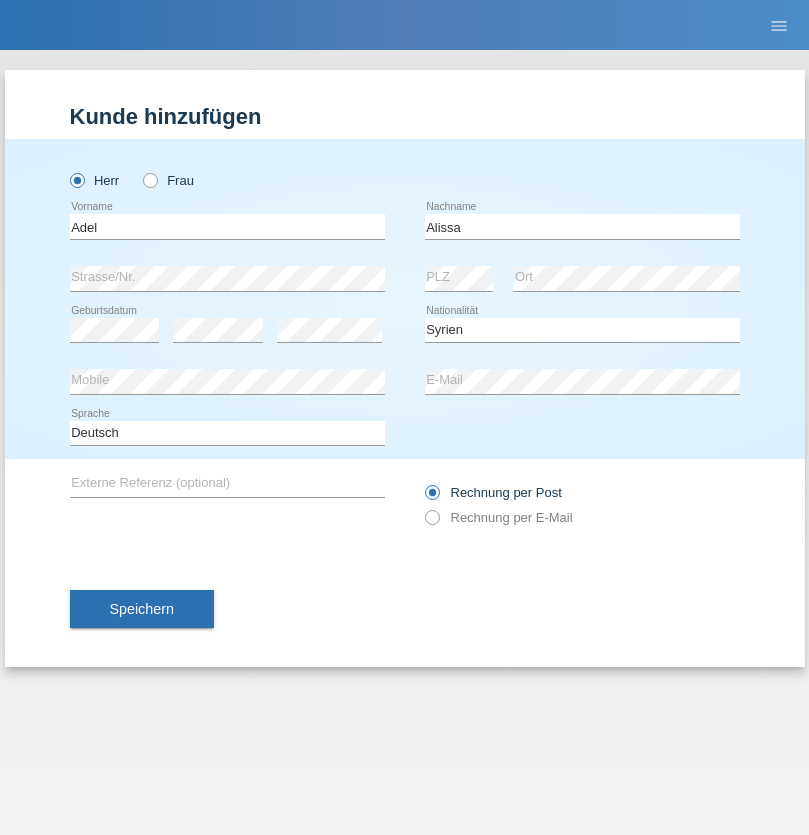 select on "C" 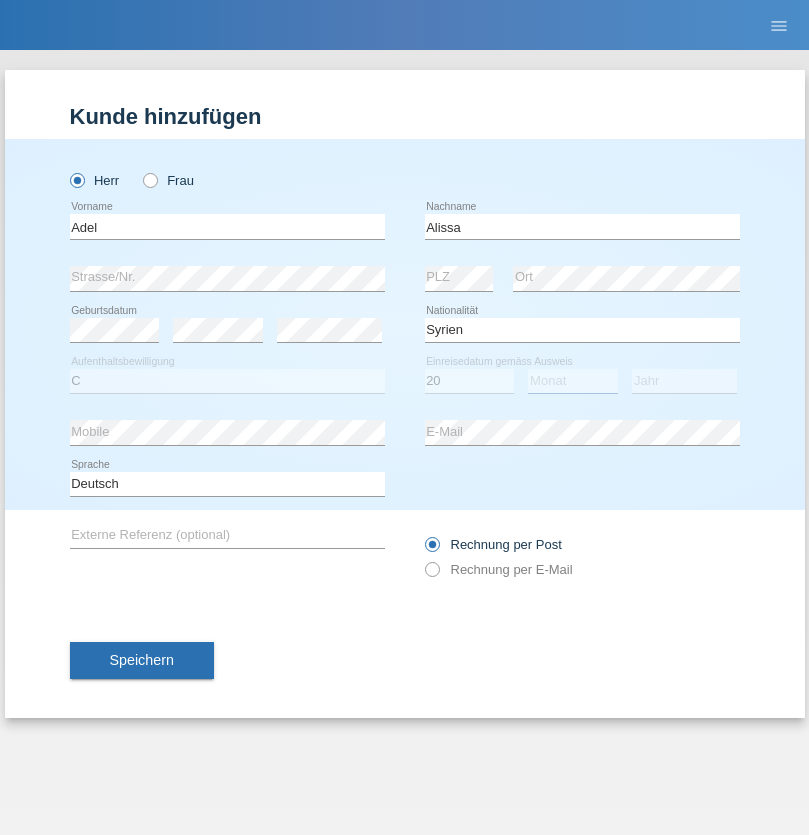 select on "09" 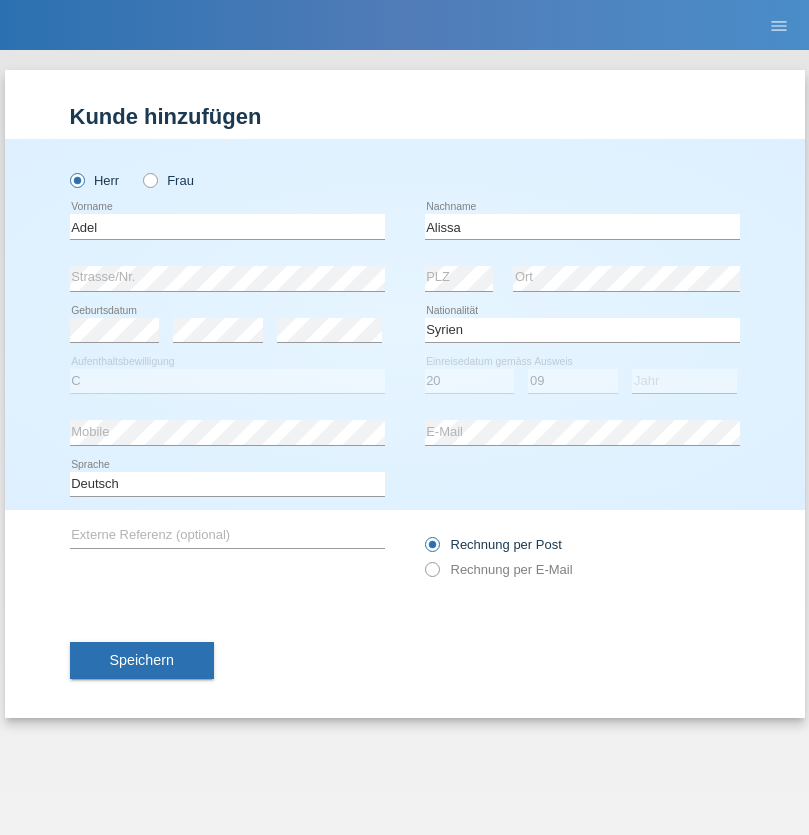 select on "2018" 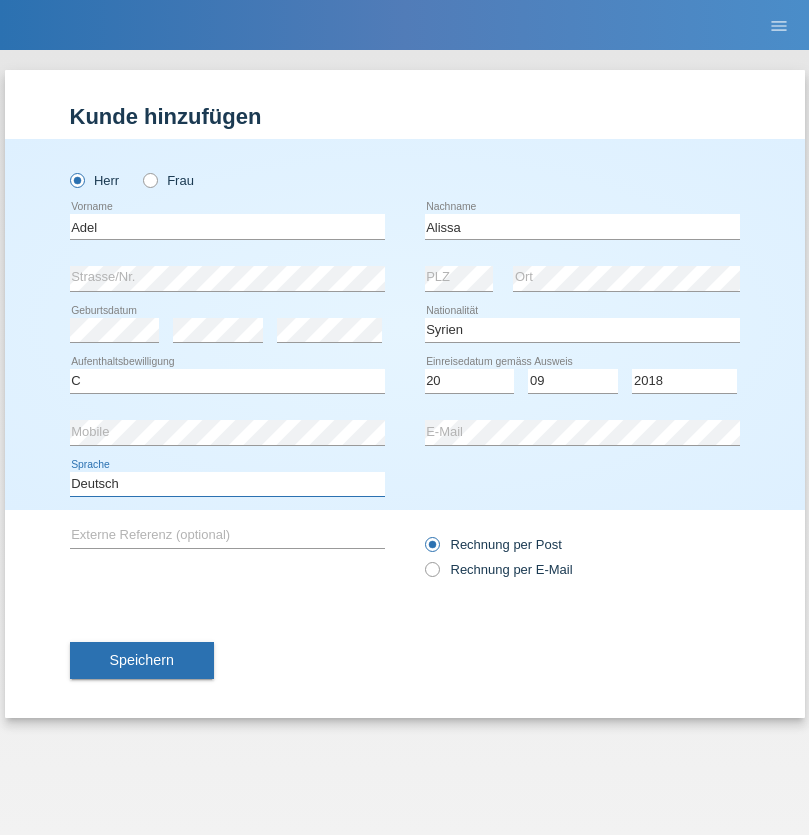 select on "en" 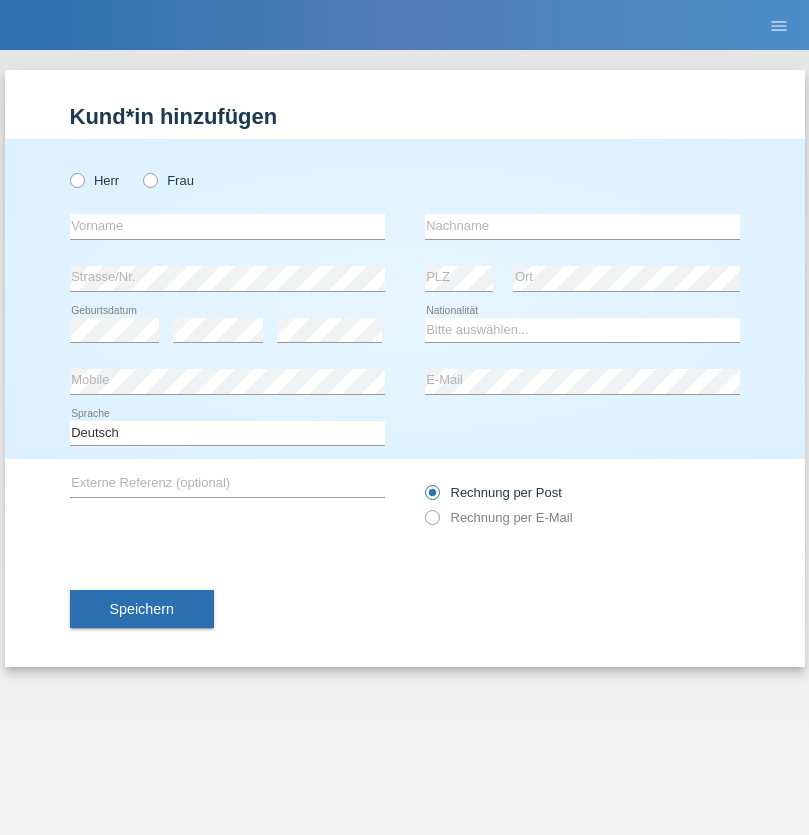 scroll, scrollTop: 0, scrollLeft: 0, axis: both 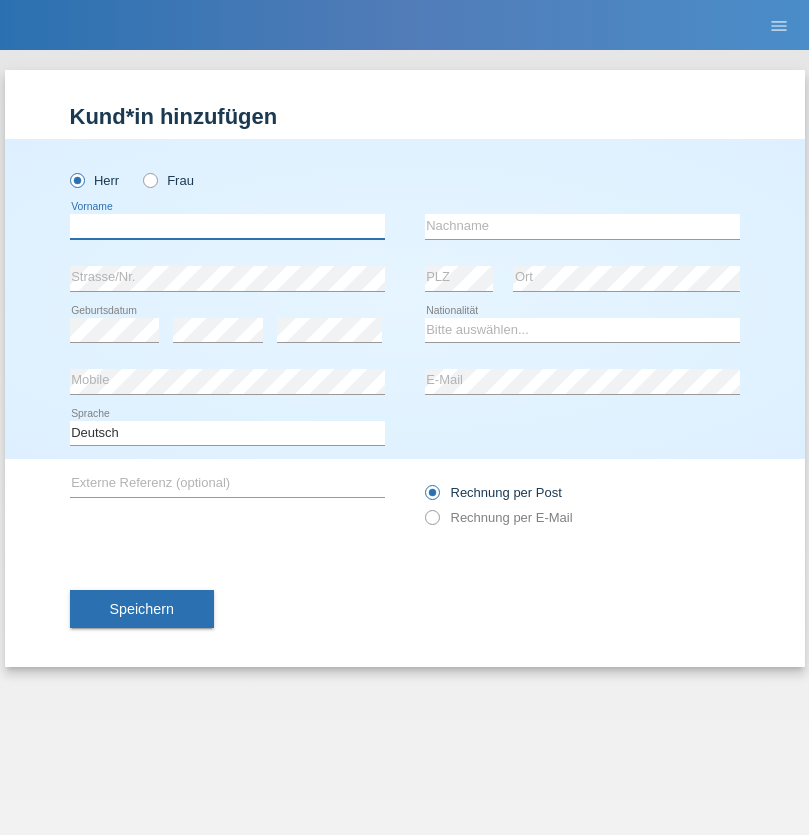 click at bounding box center [227, 226] 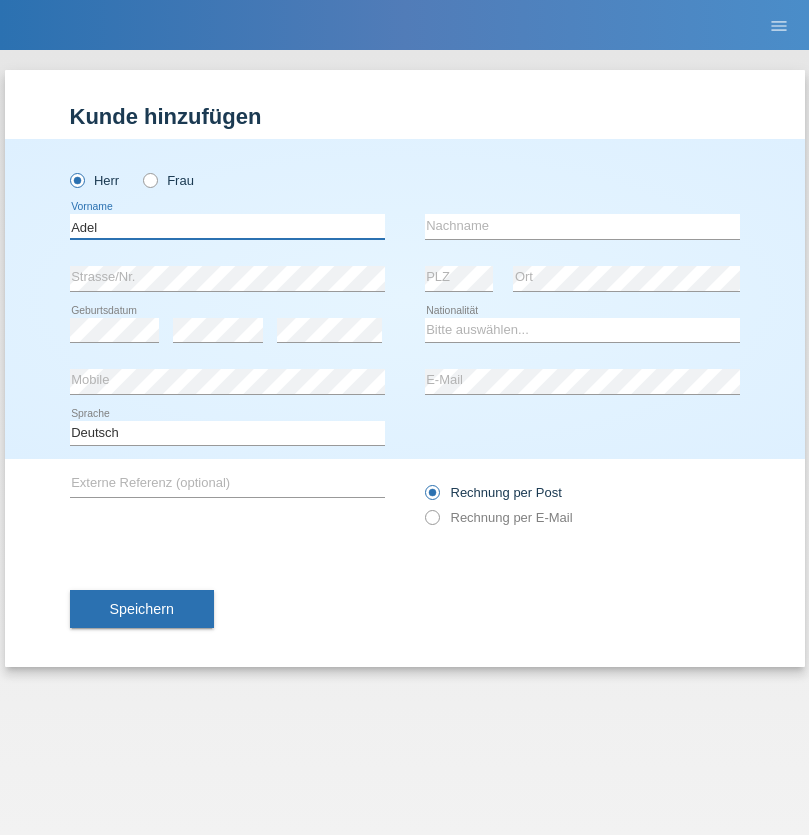 type on "Adel" 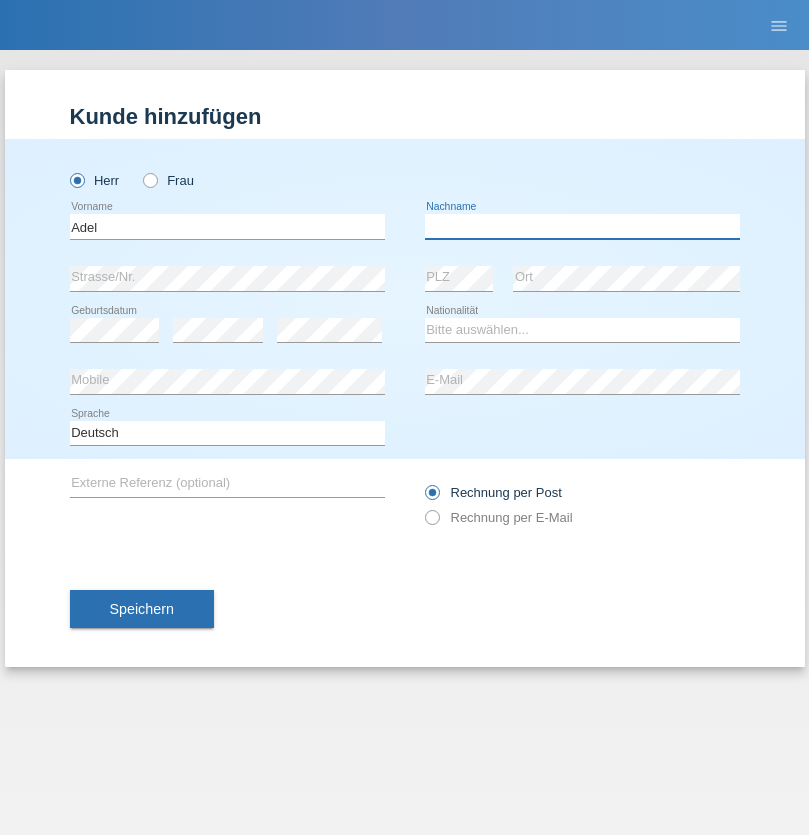click at bounding box center (582, 226) 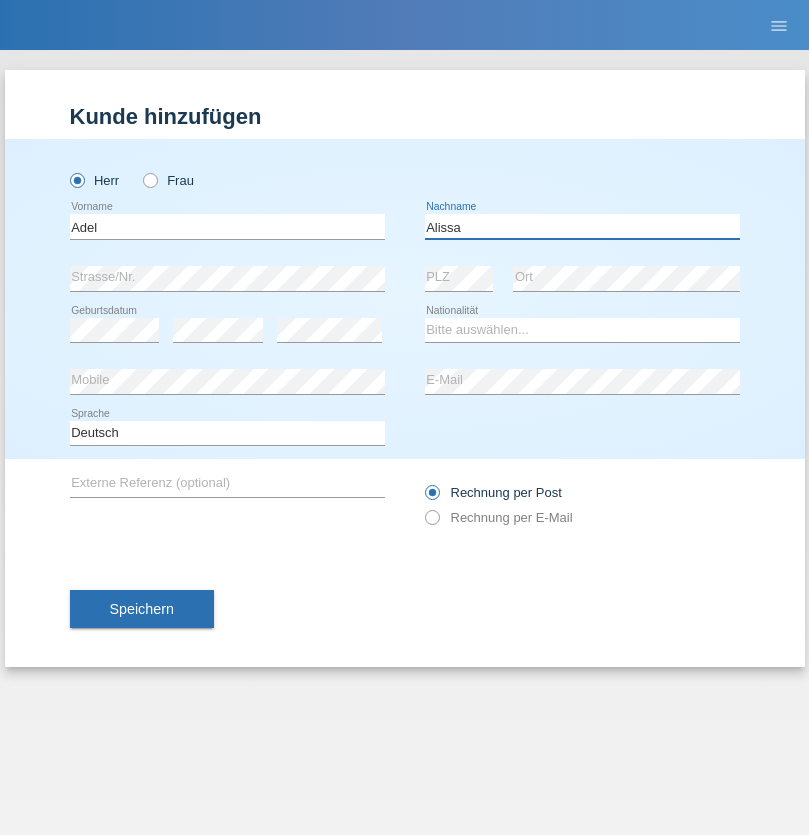 type on "Alissa" 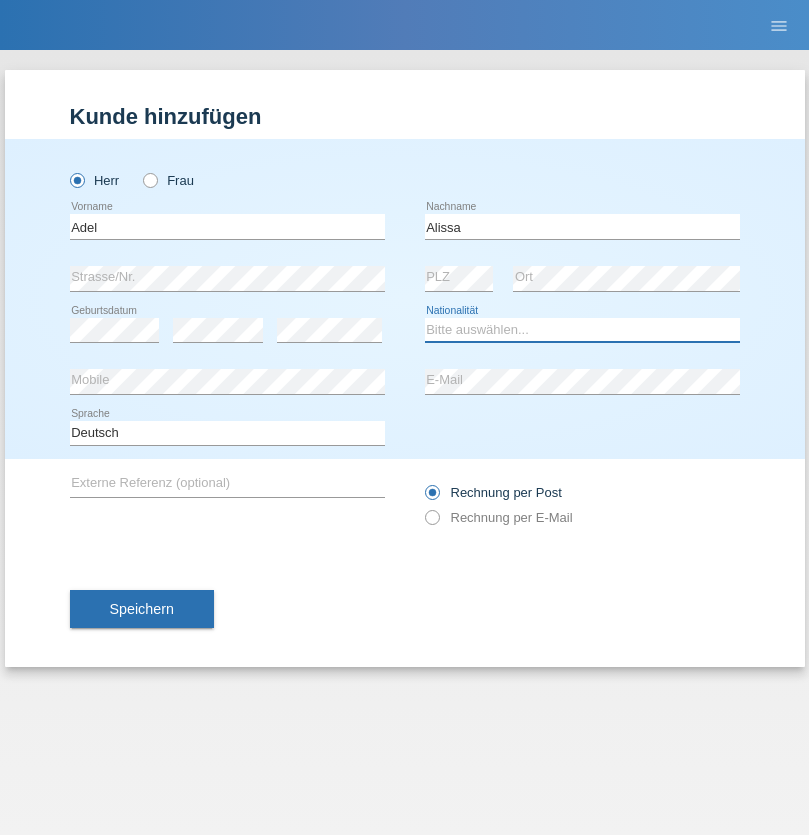 select on "SY" 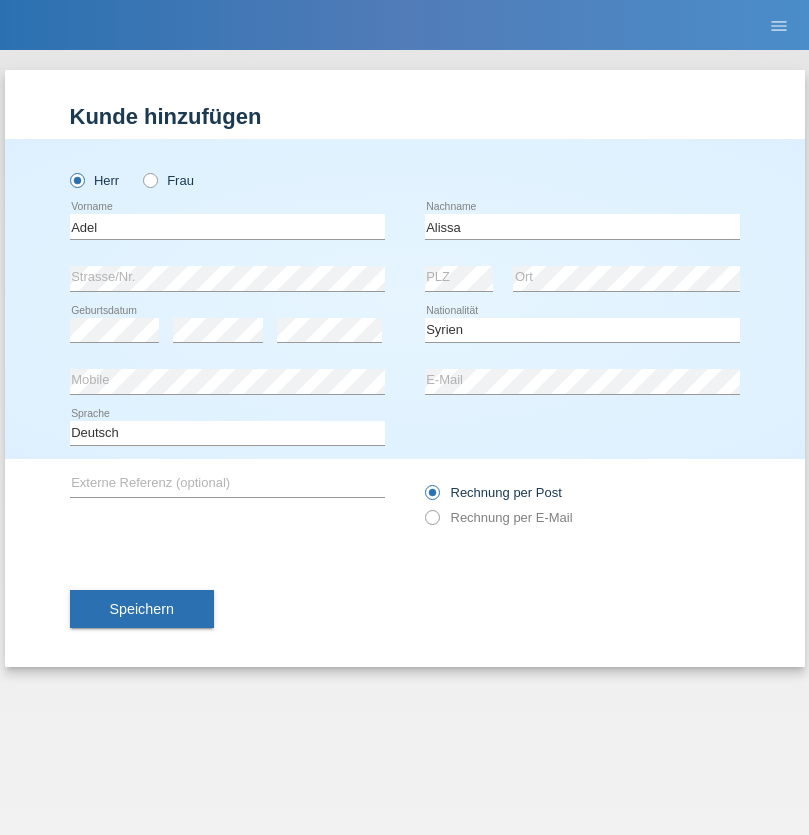 select on "C" 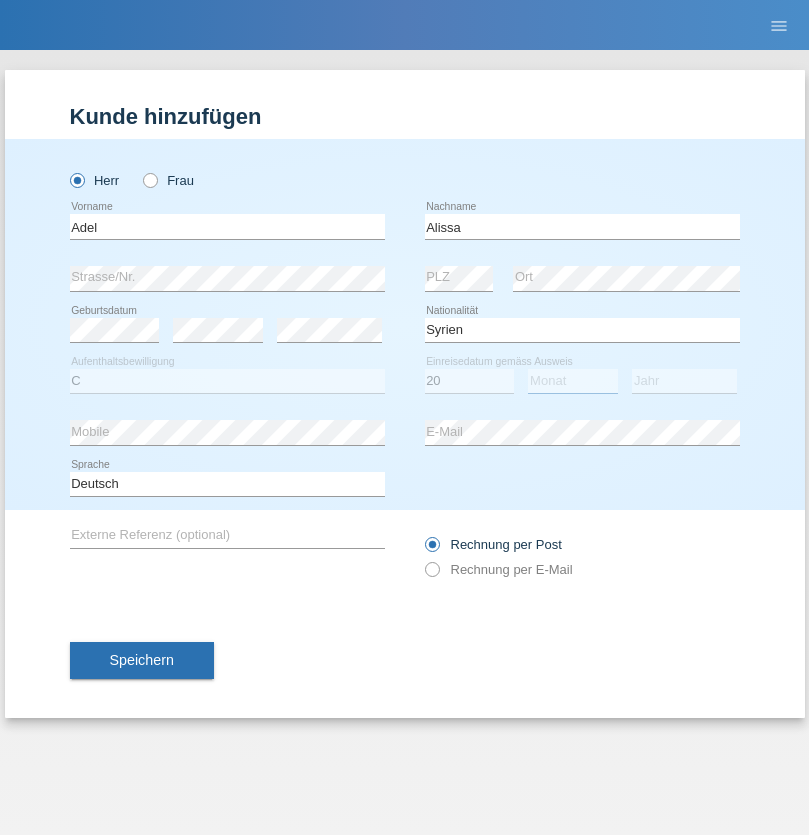select on "09" 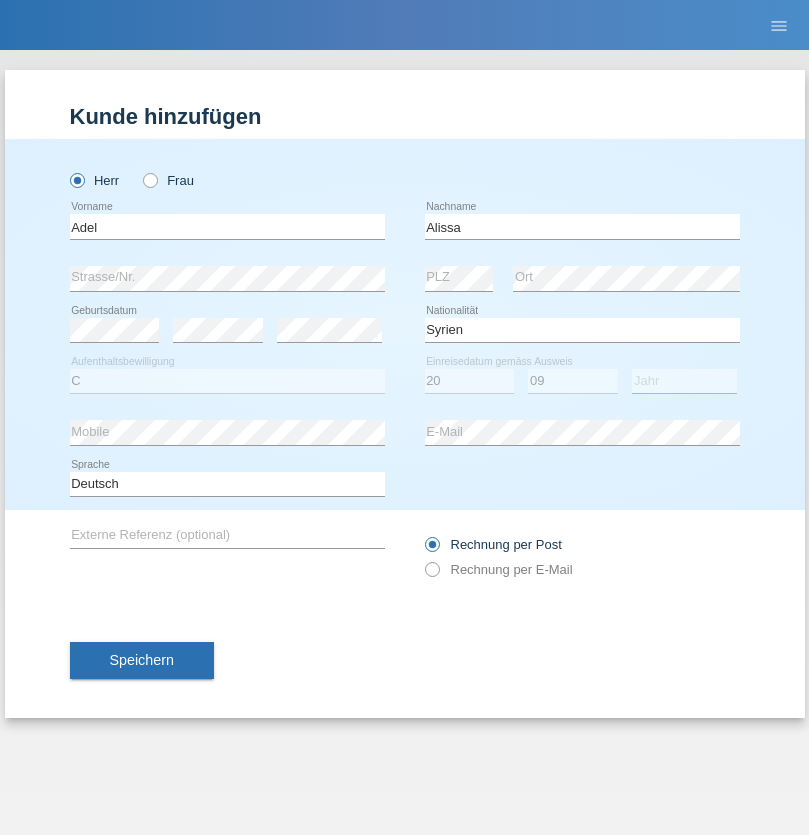 select on "2018" 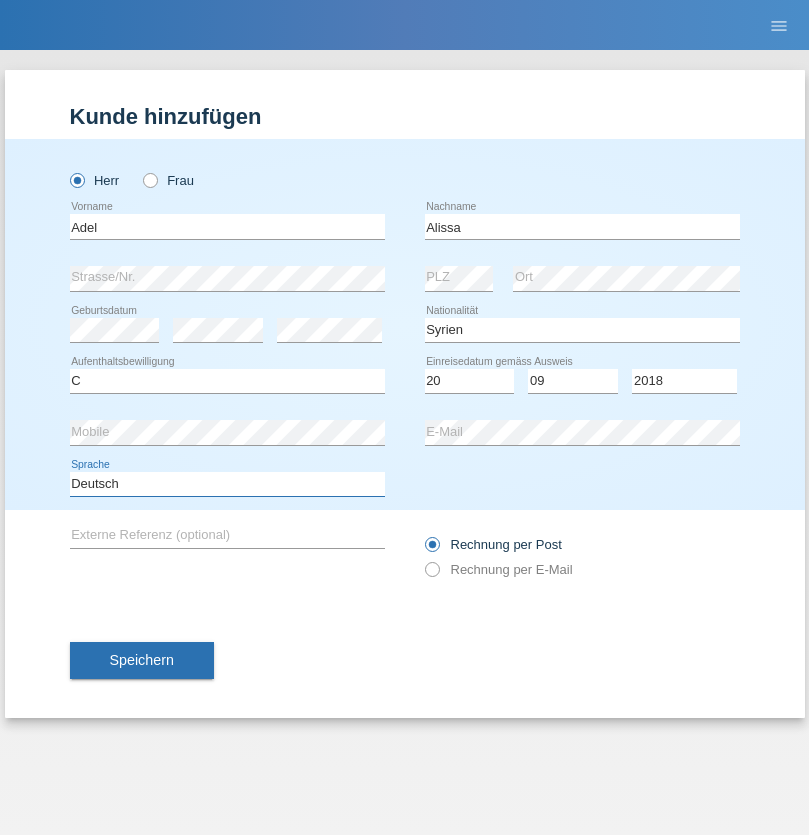 select on "en" 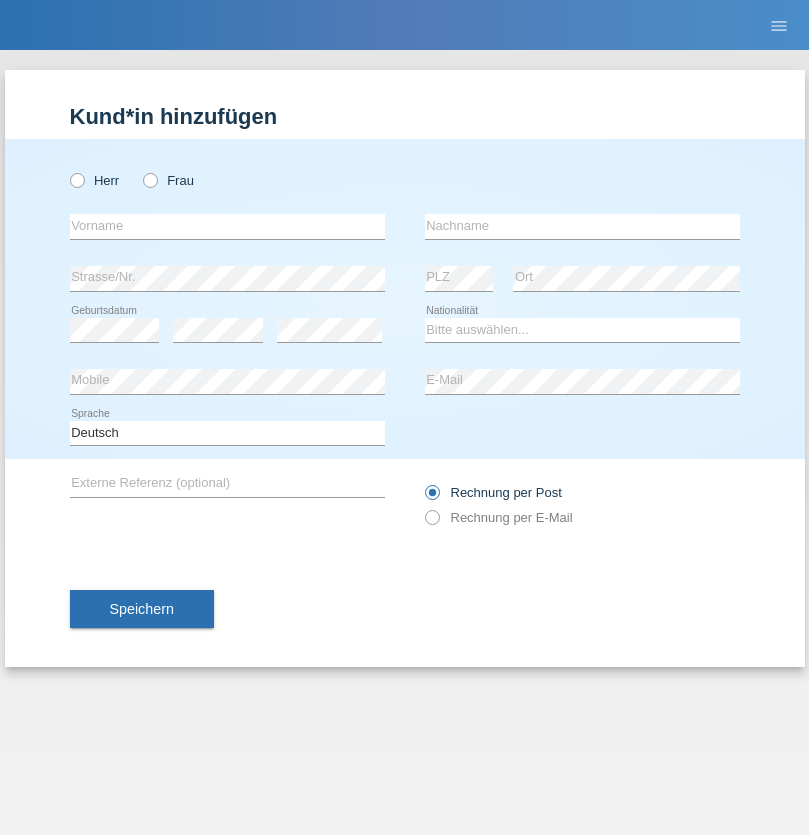 scroll, scrollTop: 0, scrollLeft: 0, axis: both 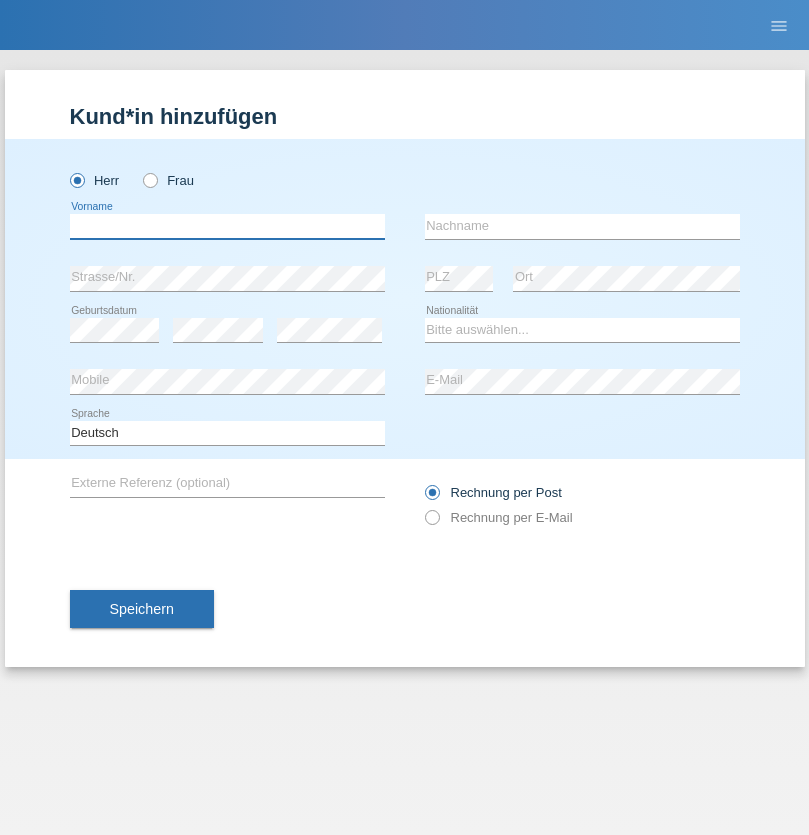 click at bounding box center [227, 226] 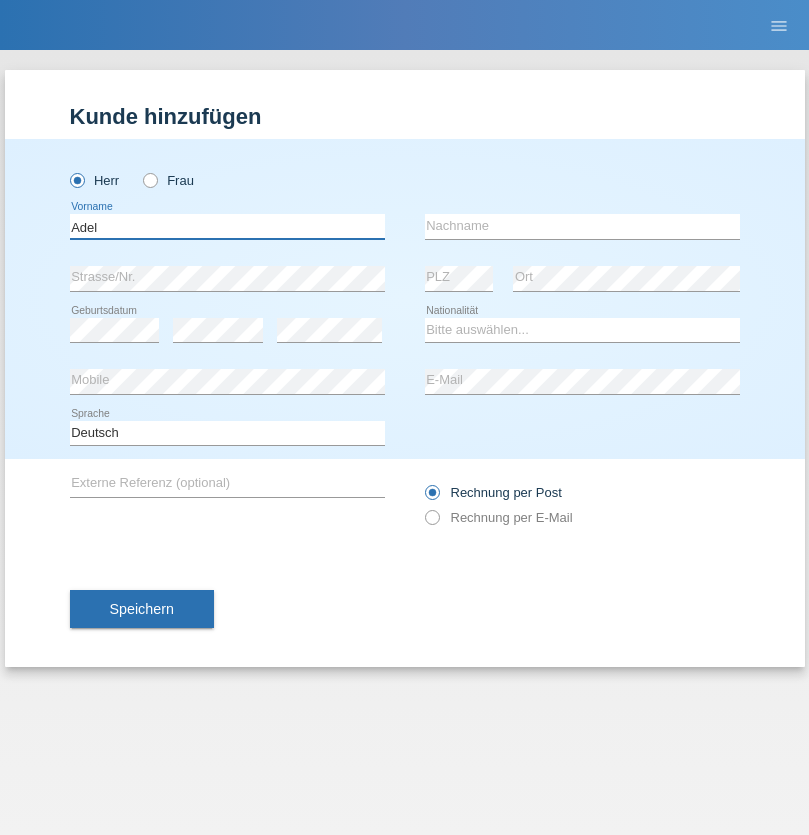 type on "Adel" 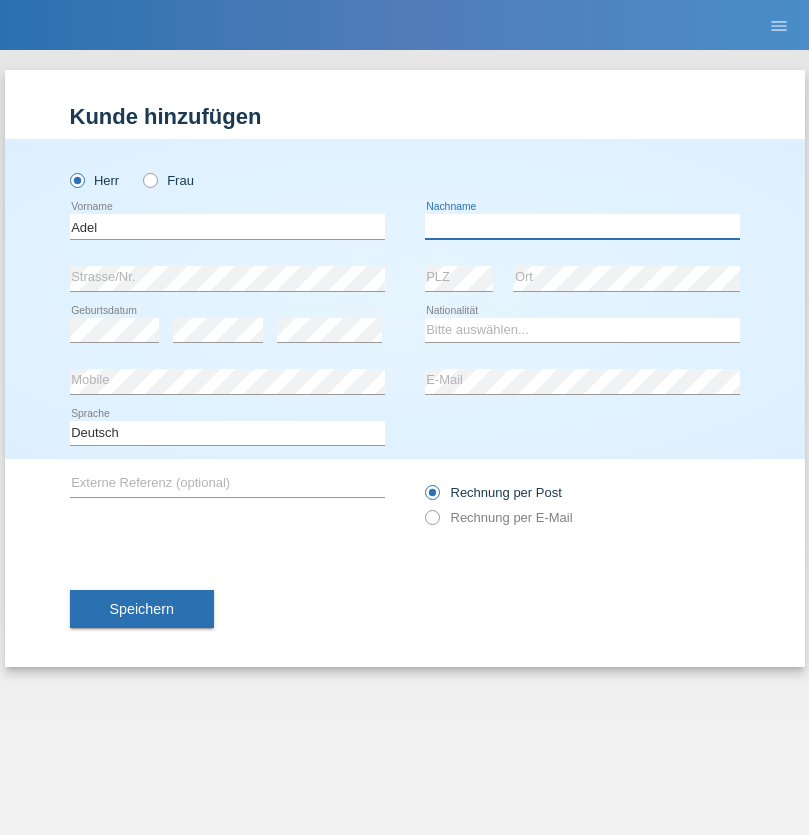 click at bounding box center [582, 226] 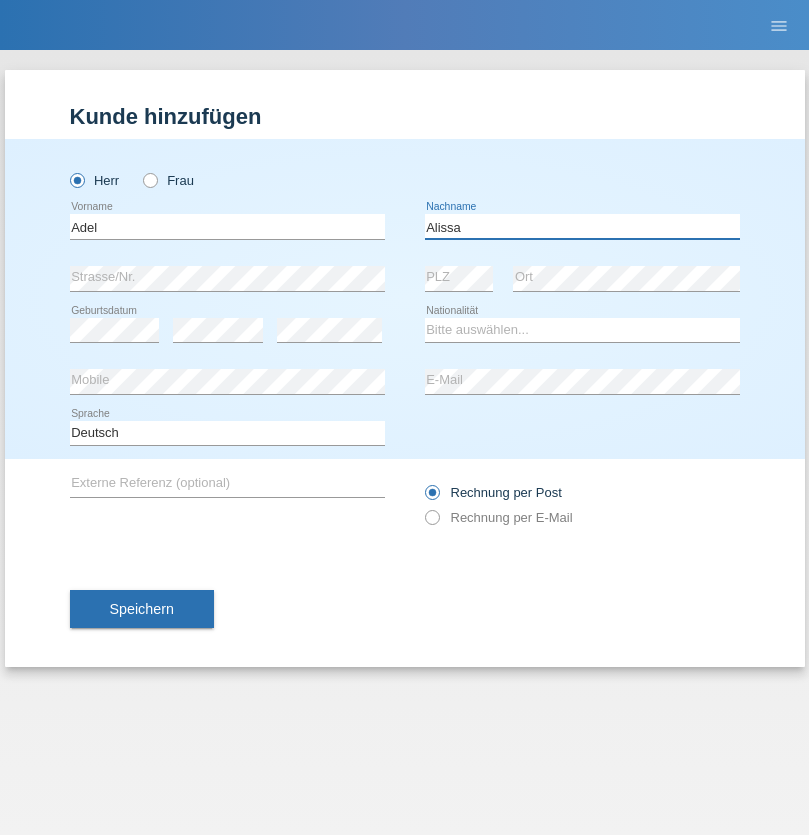 type on "Alissa" 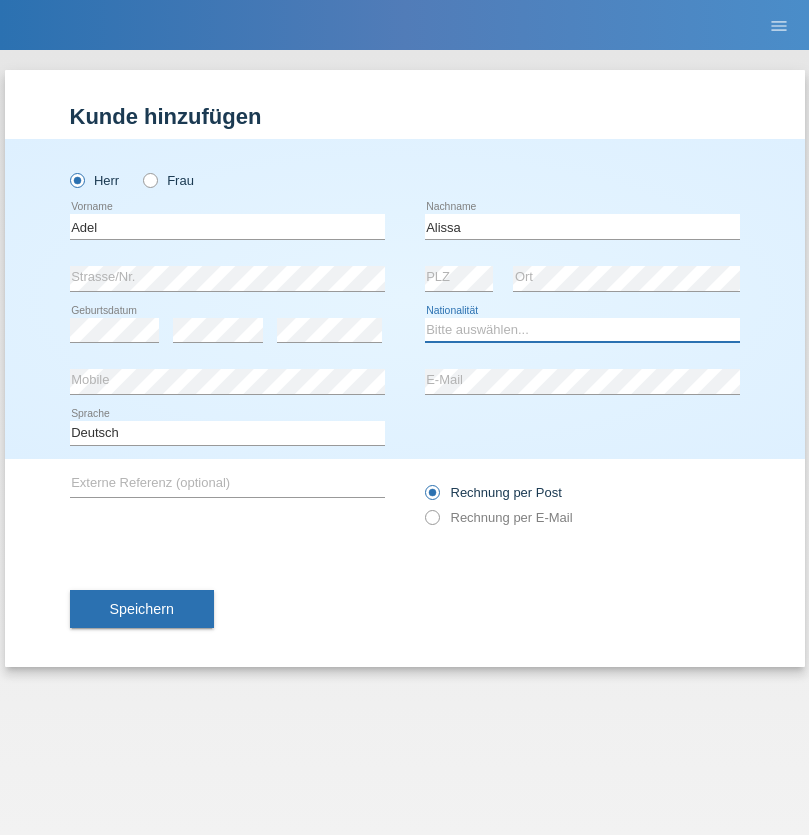 select on "SY" 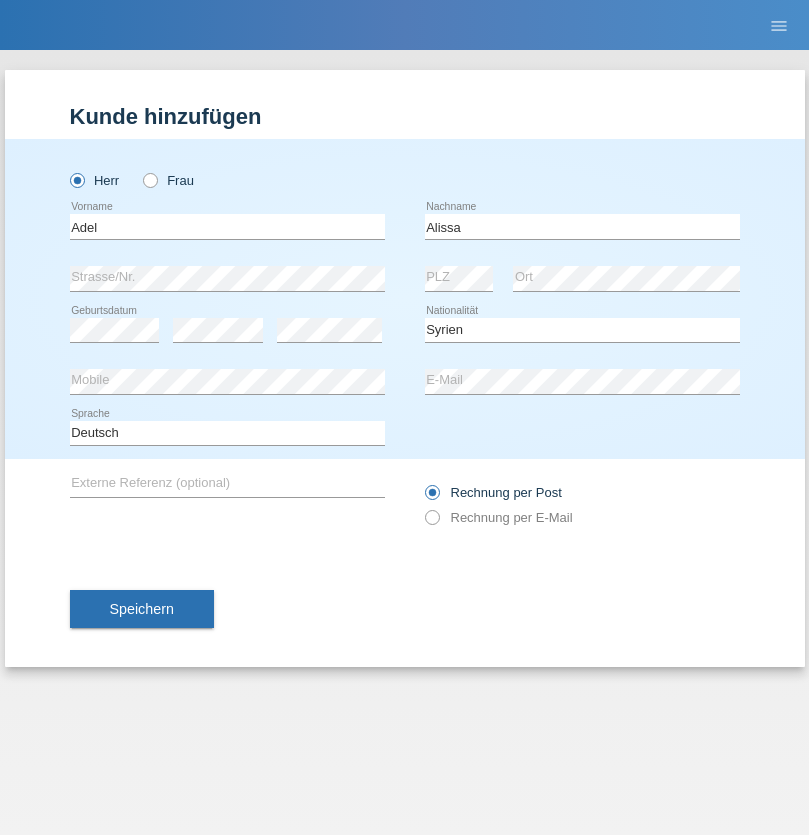 select on "C" 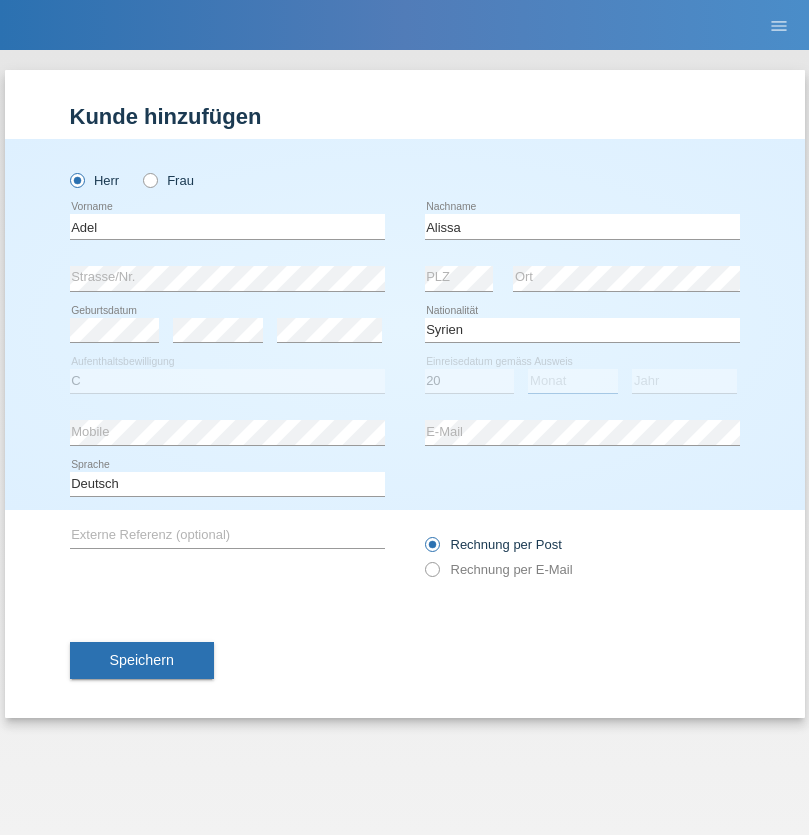 select on "09" 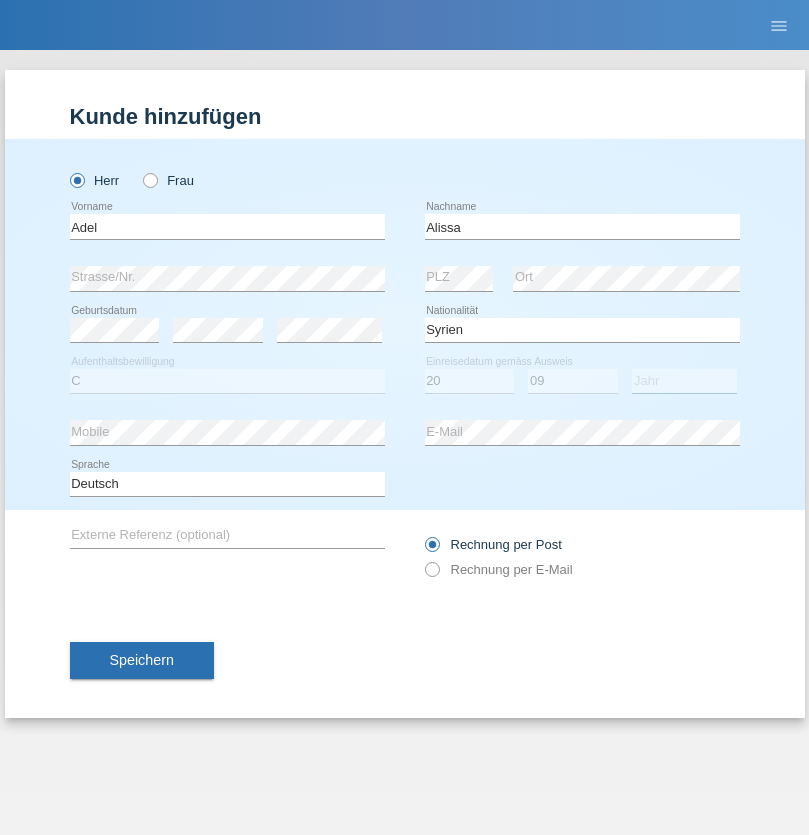 select on "2018" 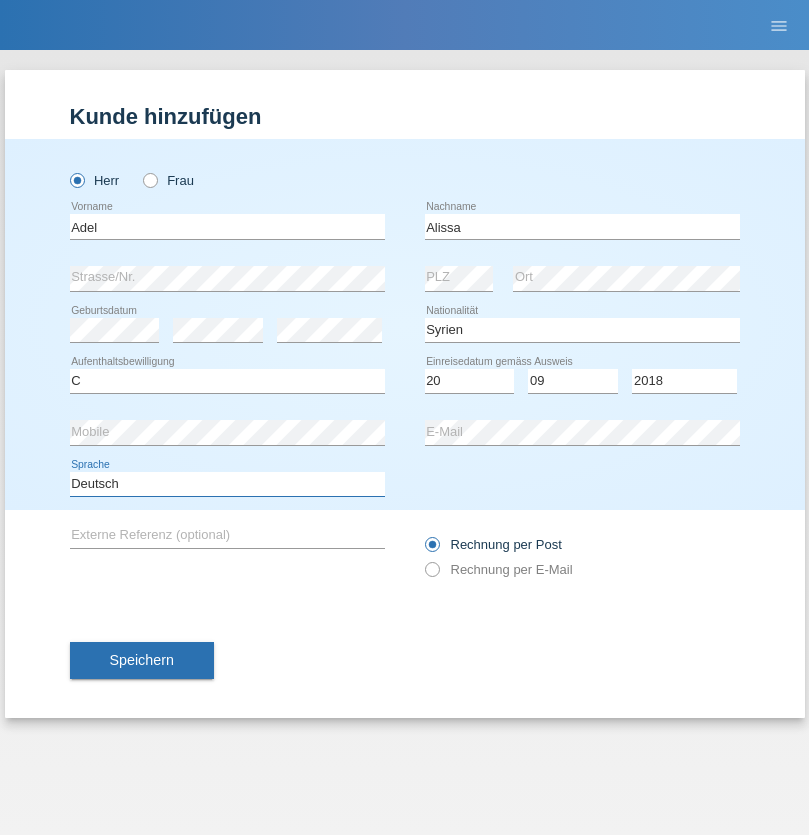 select on "en" 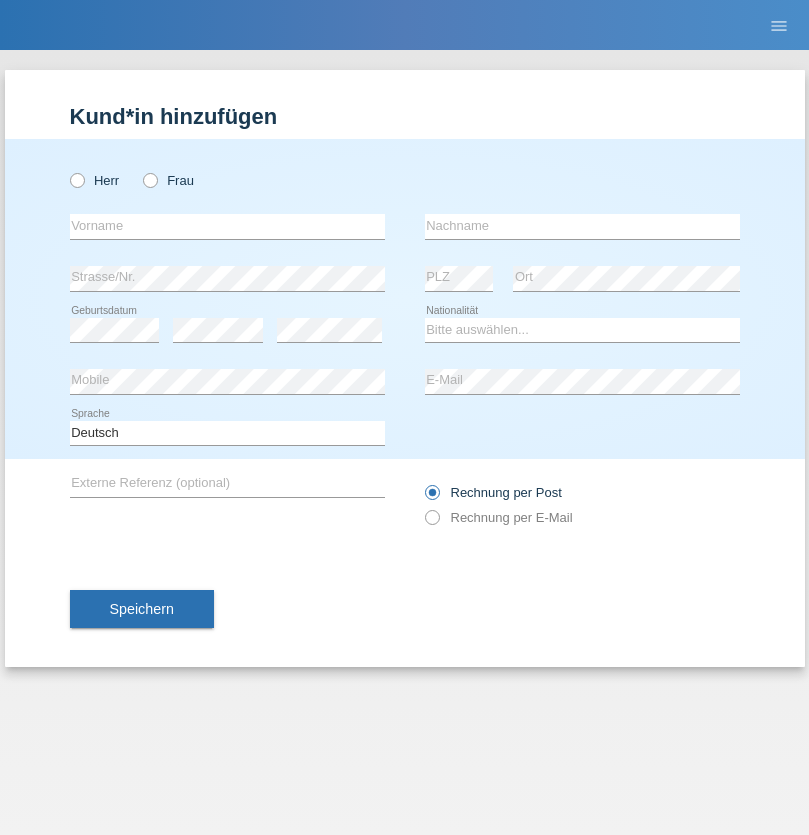 scroll, scrollTop: 0, scrollLeft: 0, axis: both 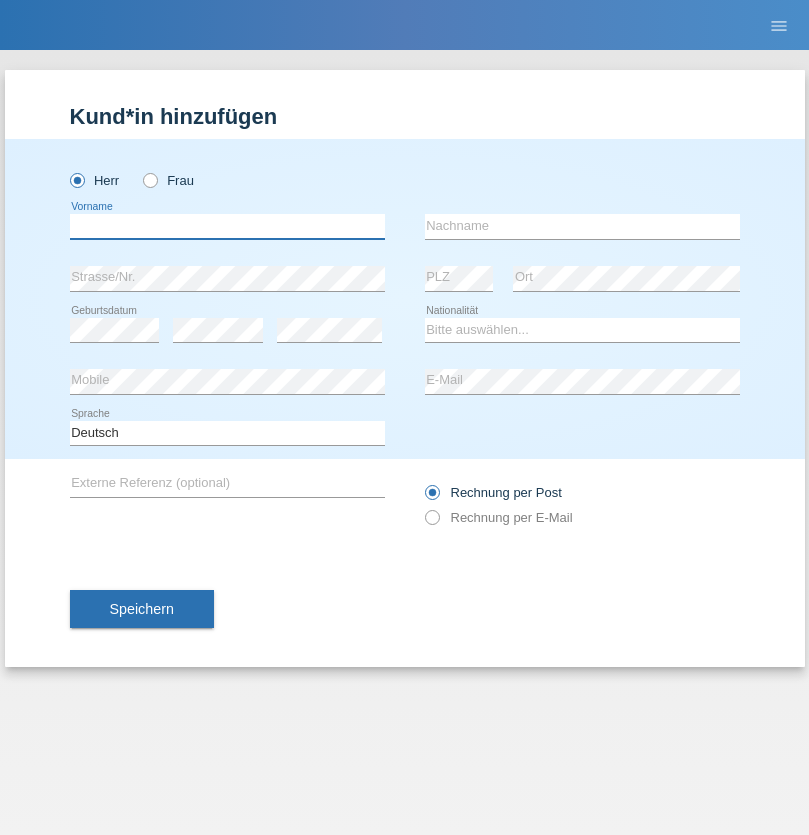 click at bounding box center (227, 226) 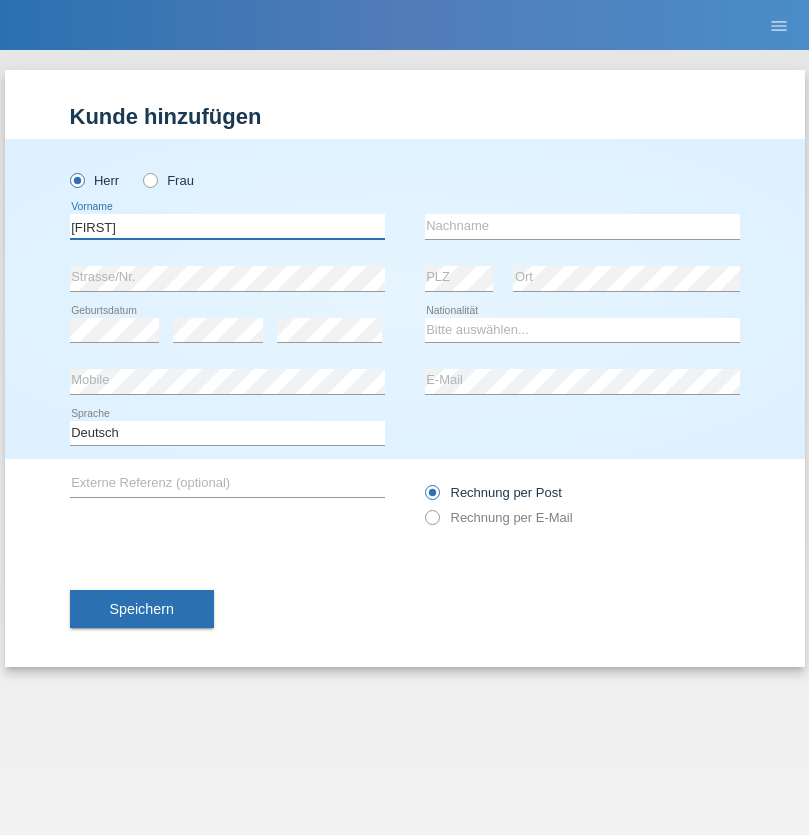 type on "[FIRST]" 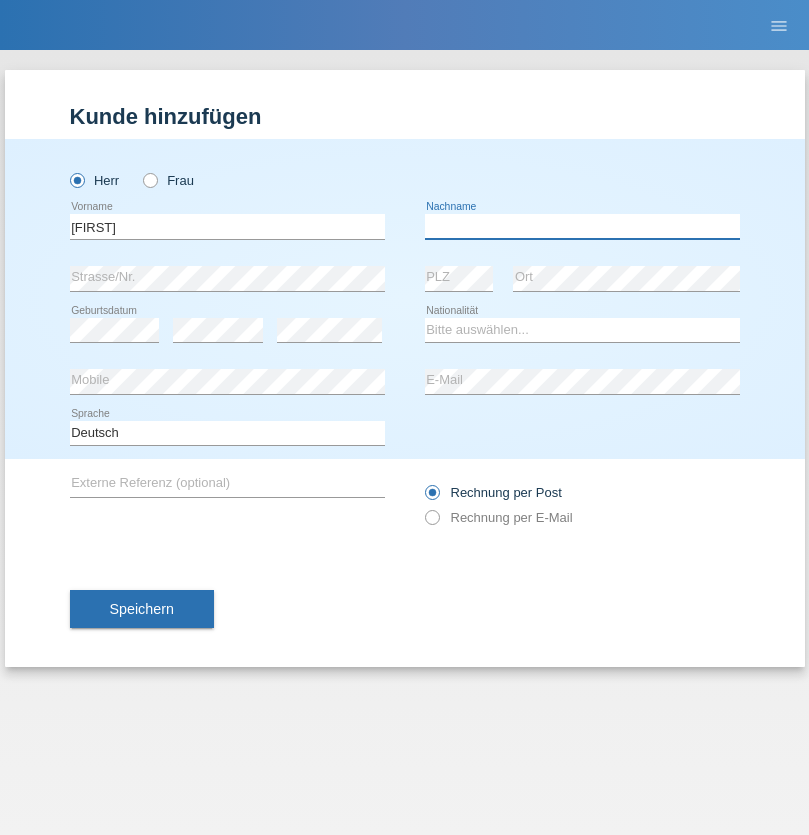 click at bounding box center (582, 226) 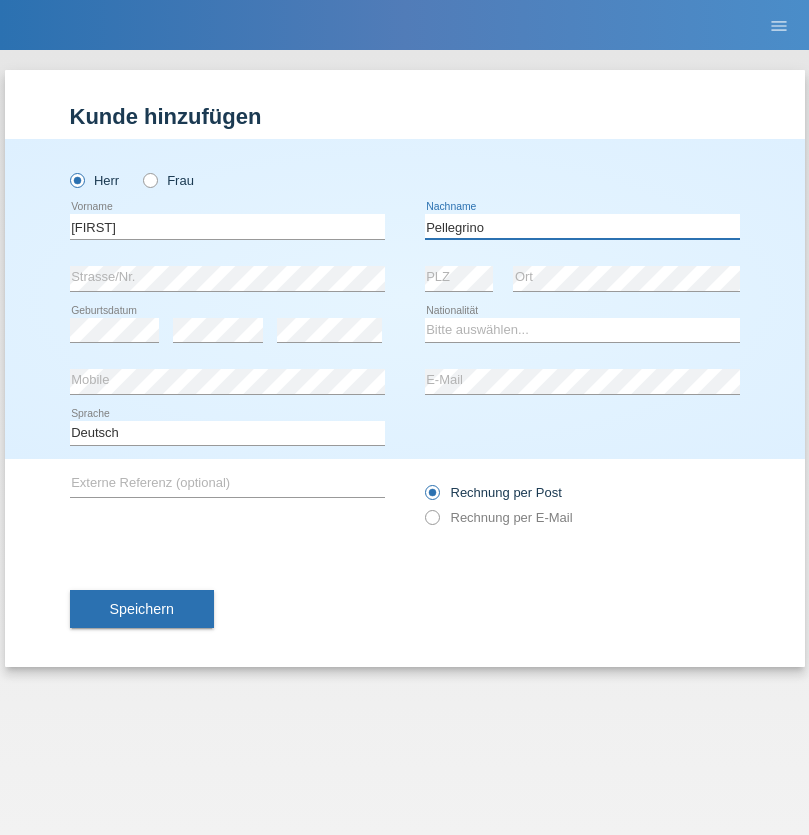 type on "Pellegrino" 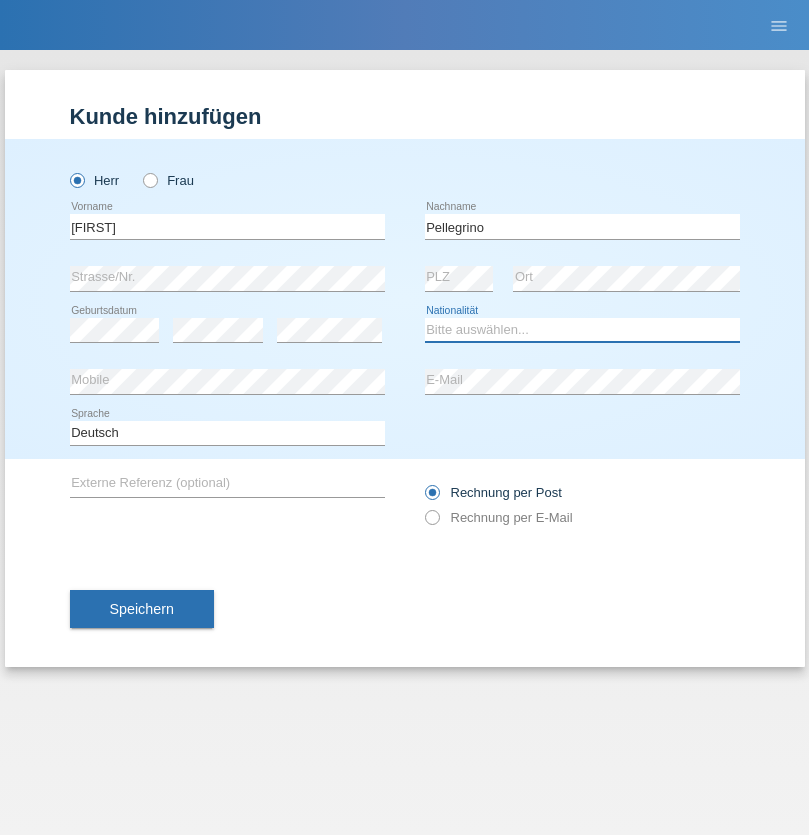 select on "IT" 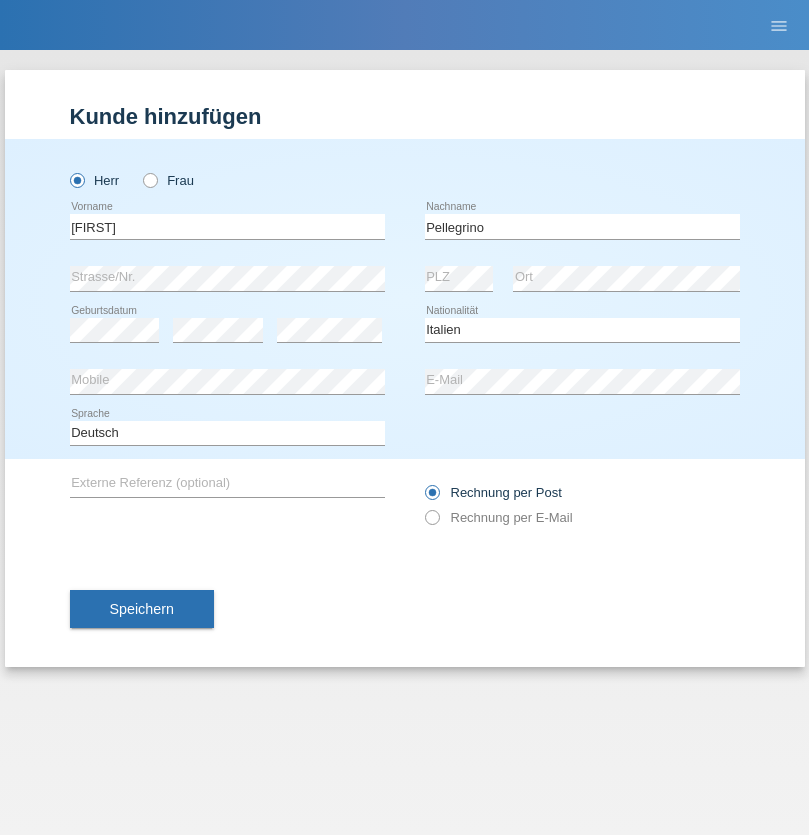 select on "C" 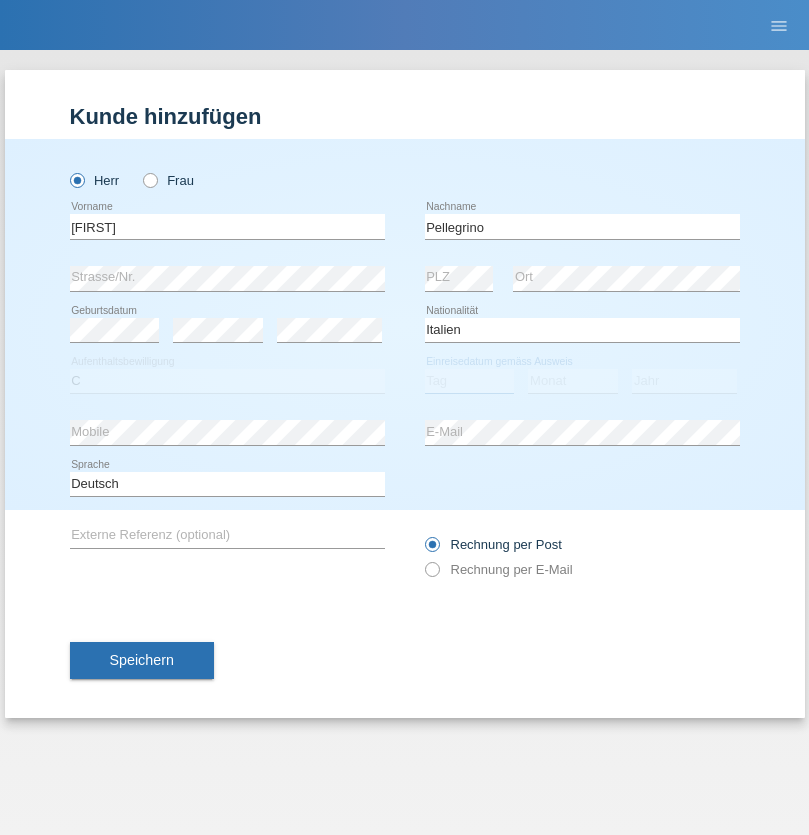 select on "07" 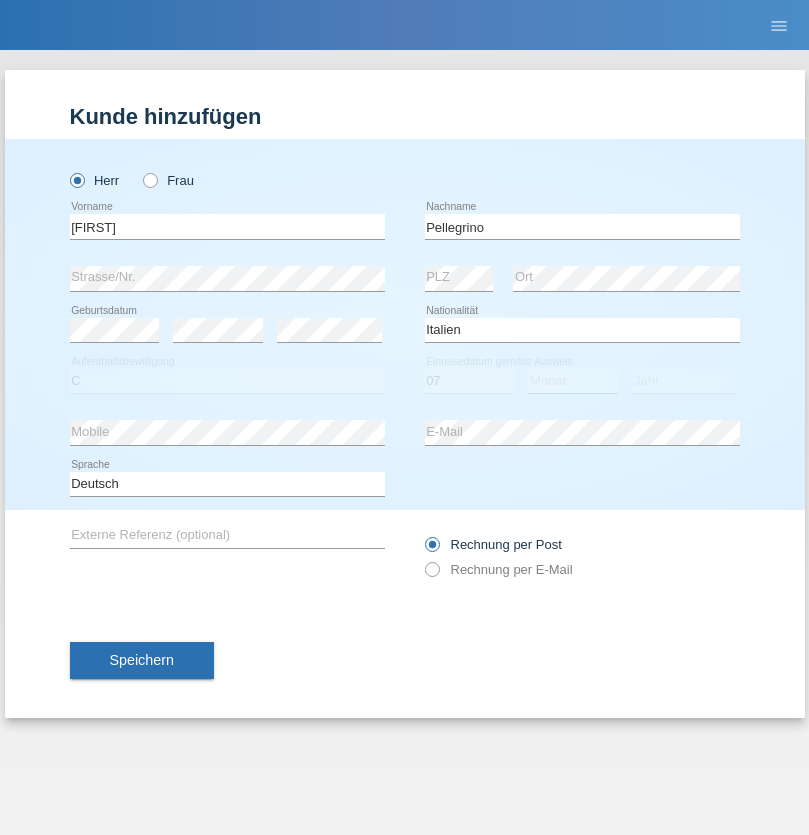 select on "07" 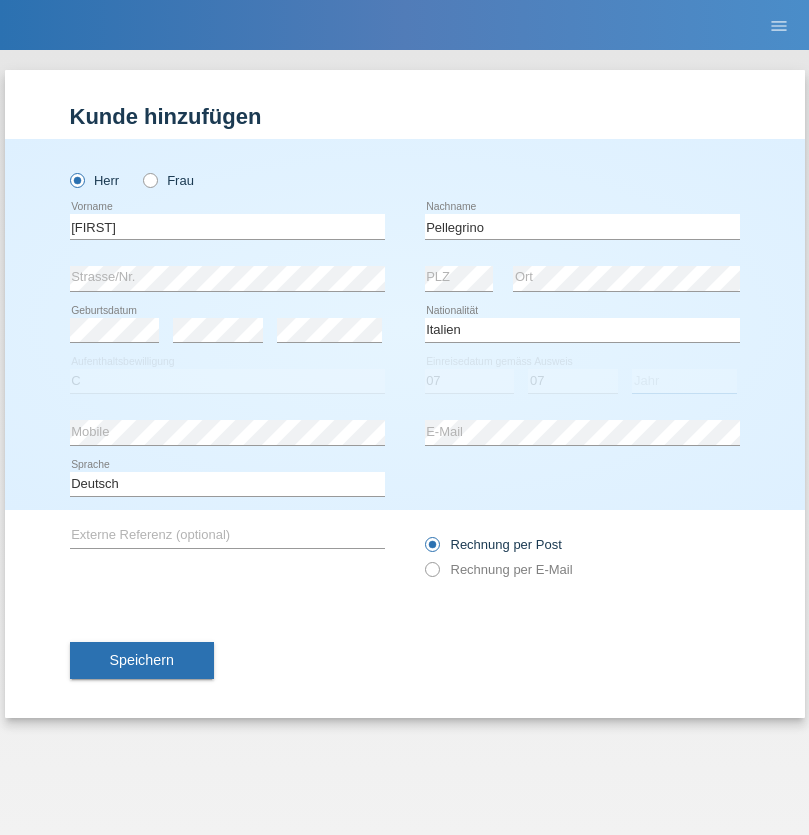 select on "2021" 